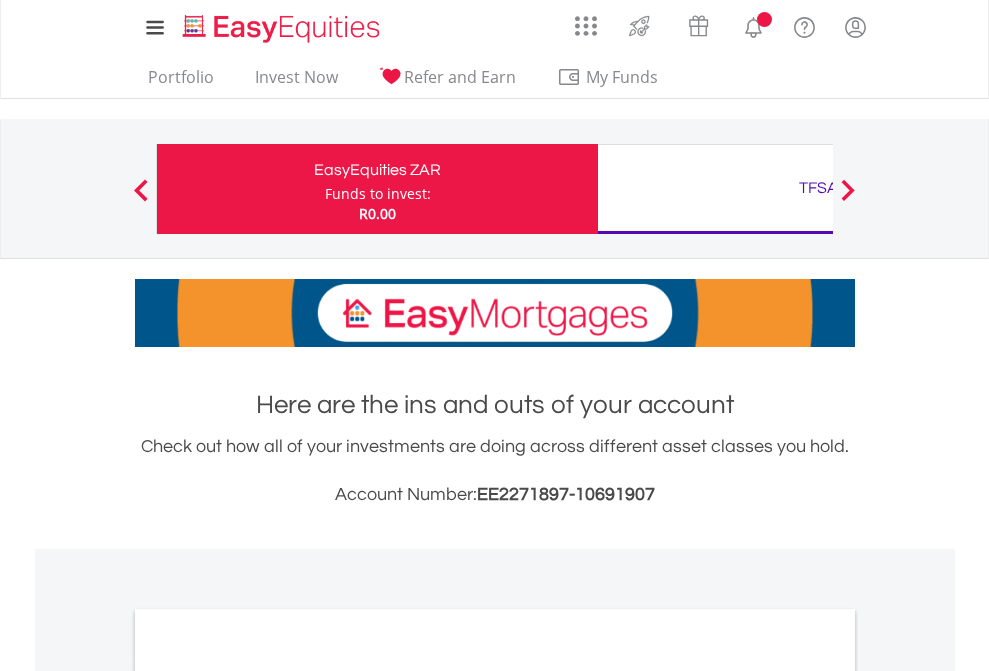 scroll, scrollTop: 0, scrollLeft: 0, axis: both 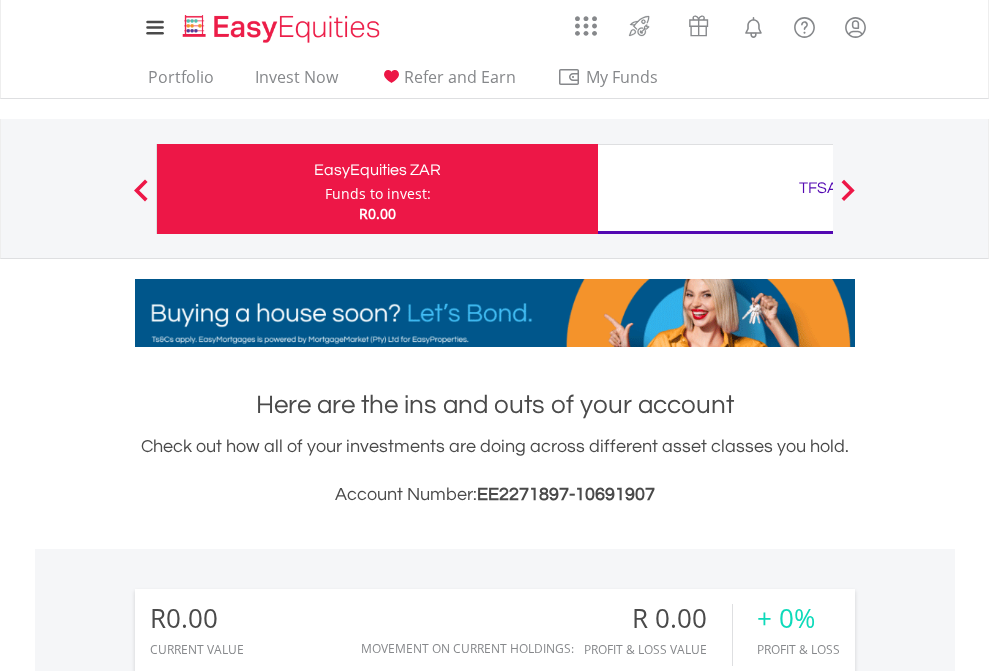 click on "Funds to invest:" at bounding box center [378, 194] 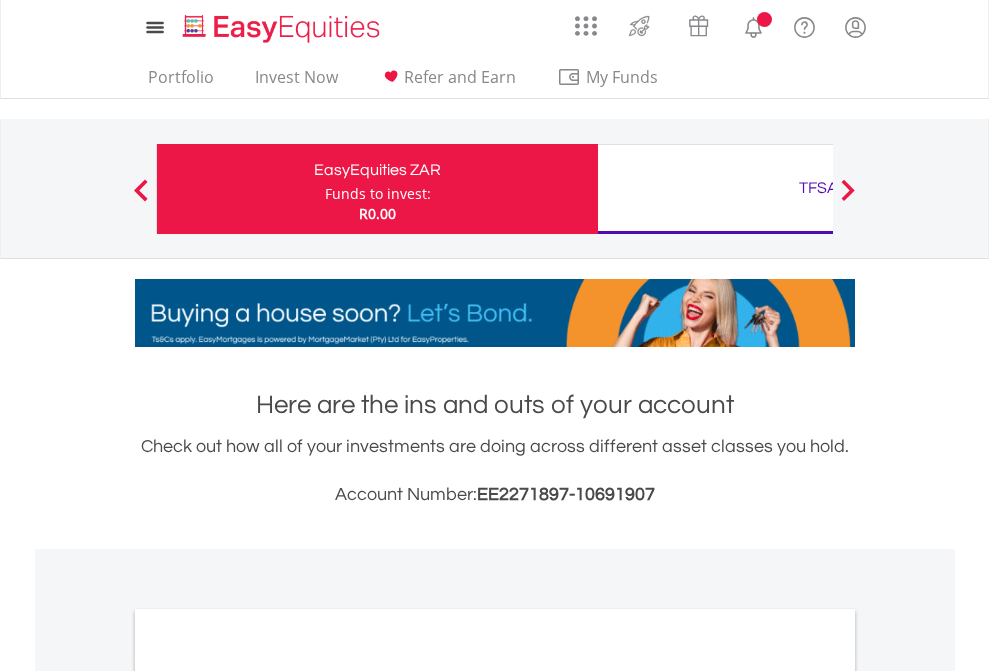 scroll, scrollTop: 0, scrollLeft: 0, axis: both 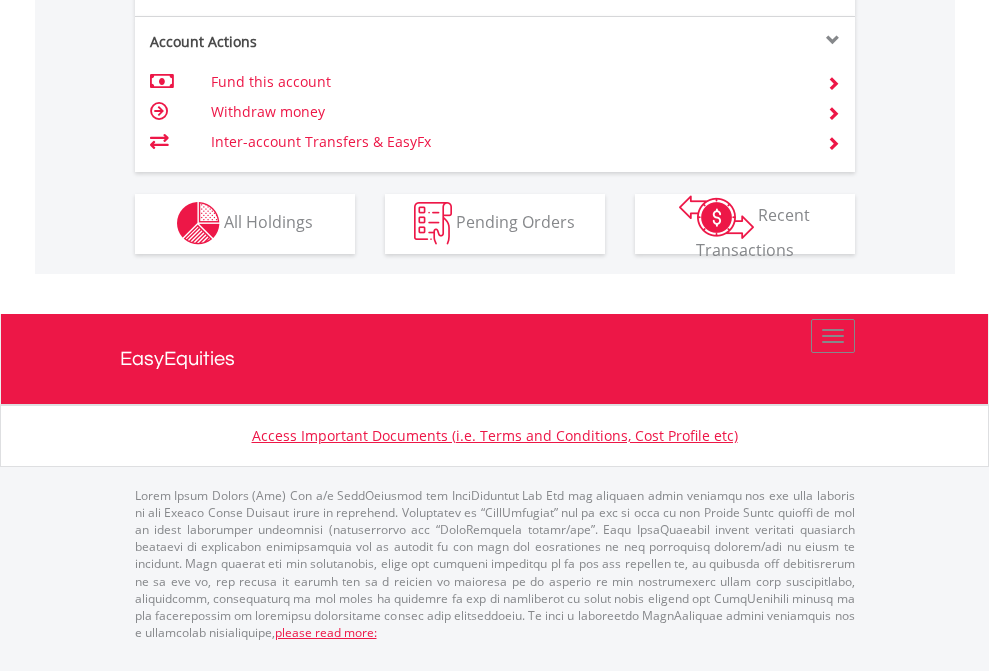 click on "Investment types" at bounding box center [706, -353] 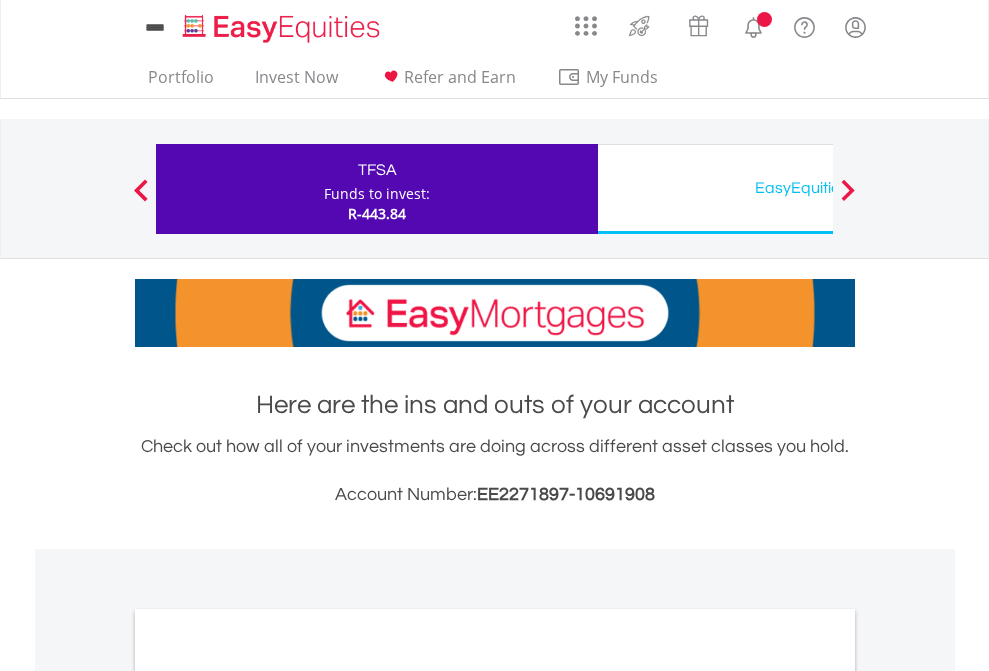 scroll, scrollTop: 0, scrollLeft: 0, axis: both 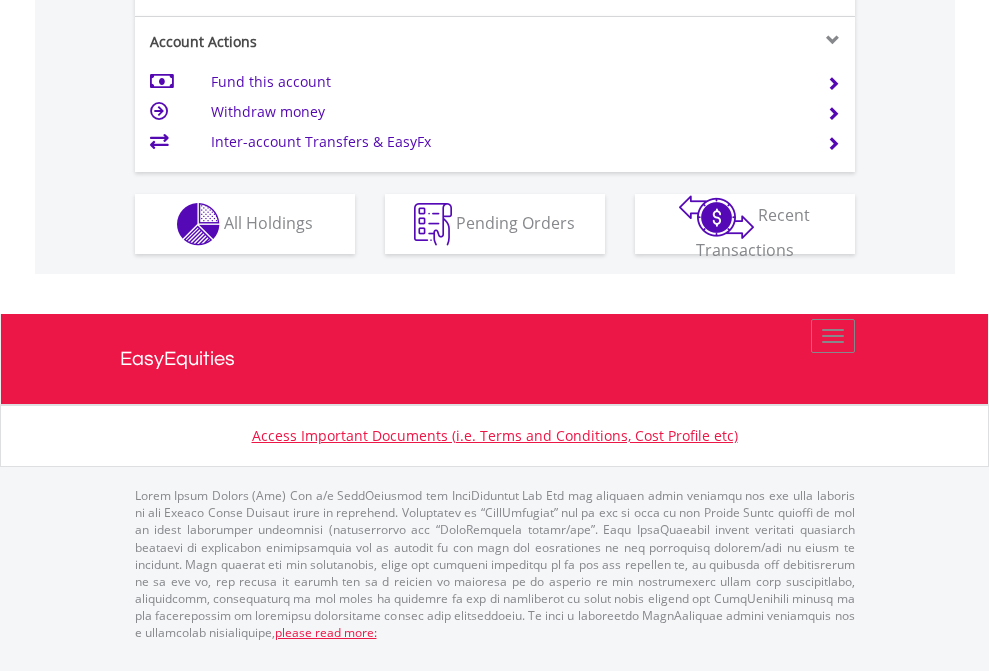 click on "Investment types" at bounding box center (706, -337) 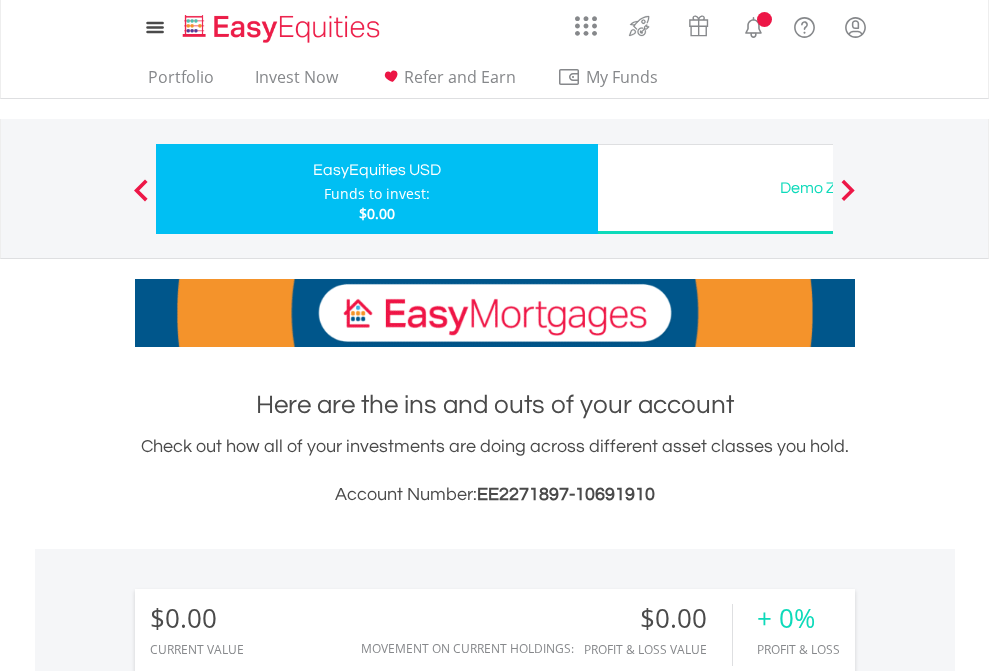scroll, scrollTop: 0, scrollLeft: 0, axis: both 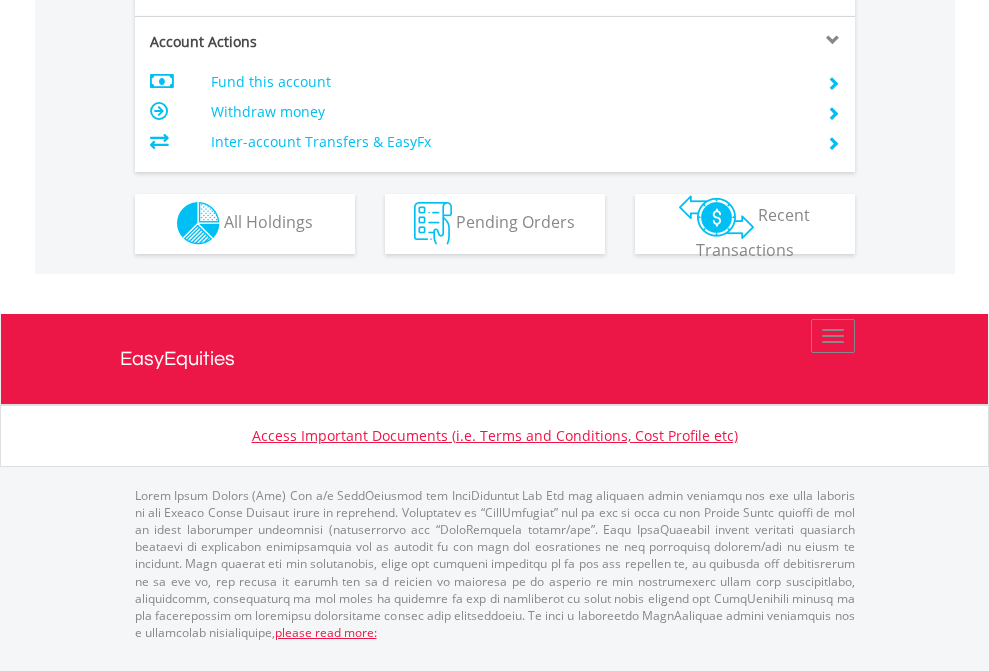 click on "Investment types" at bounding box center [706, -353] 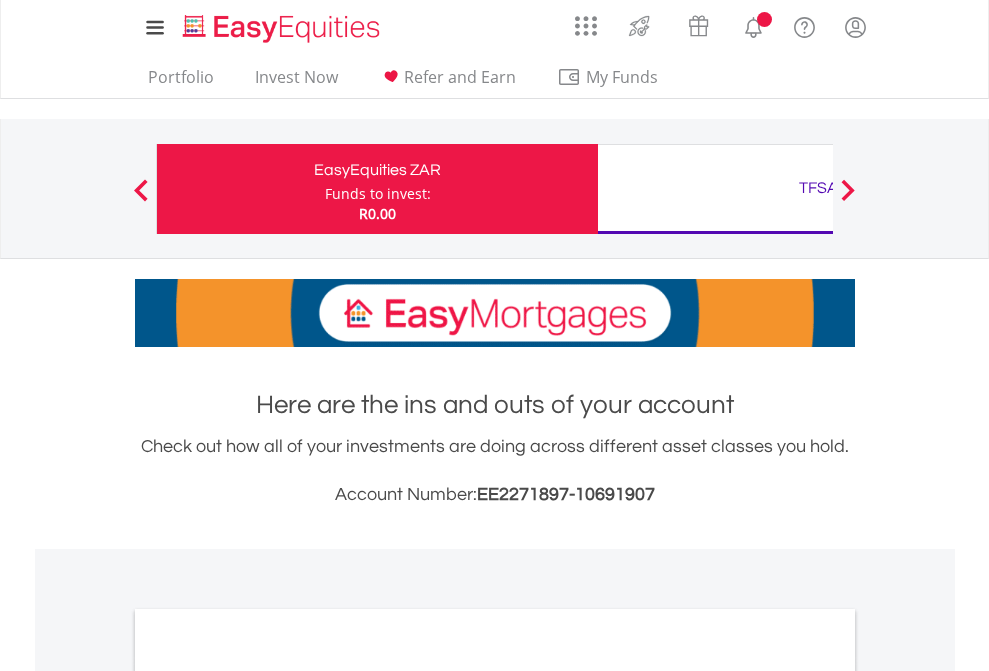 scroll, scrollTop: 0, scrollLeft: 0, axis: both 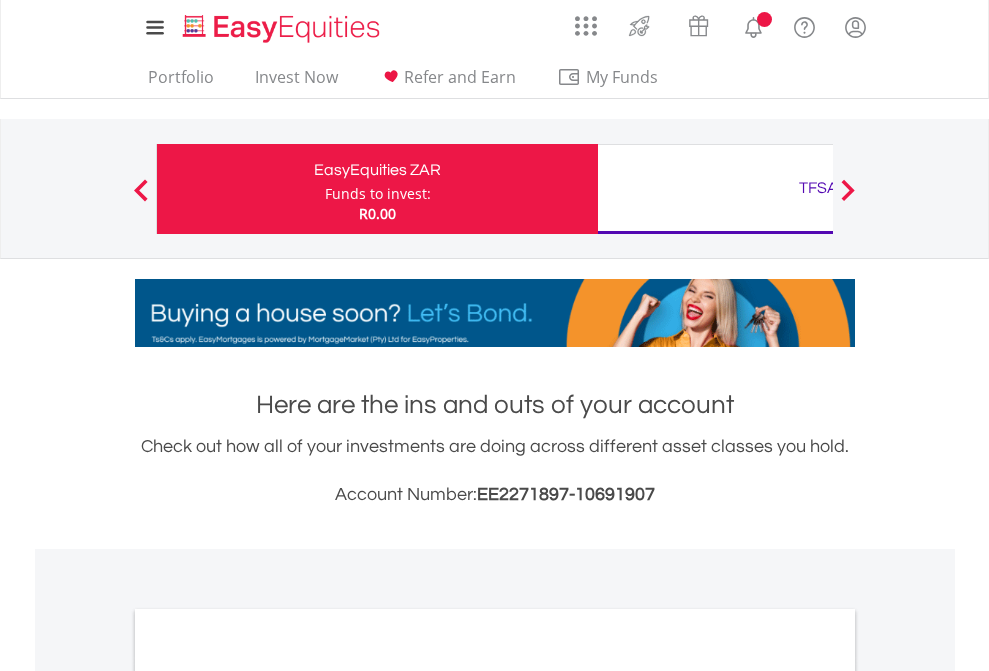 click on "All Holdings" at bounding box center [268, 1096] 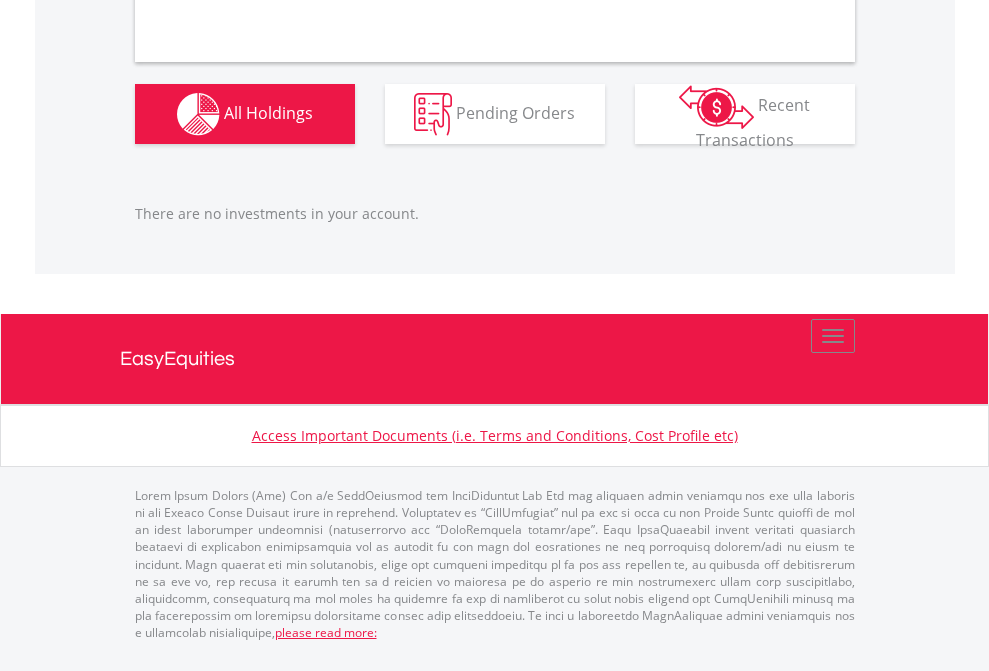 scroll, scrollTop: 1980, scrollLeft: 0, axis: vertical 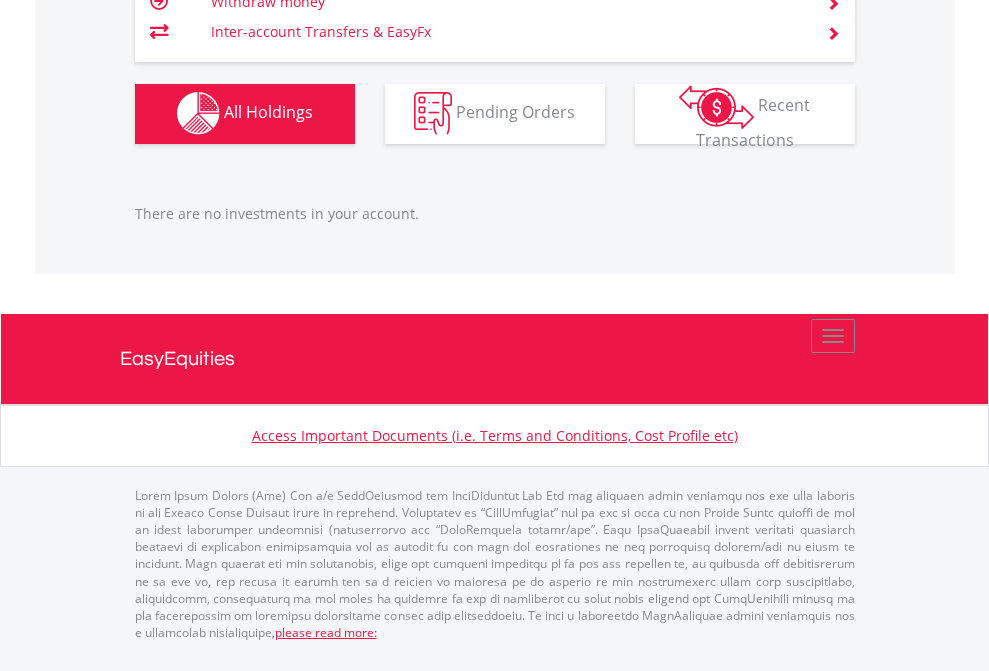 click on "TFSA" at bounding box center (818, -1142) 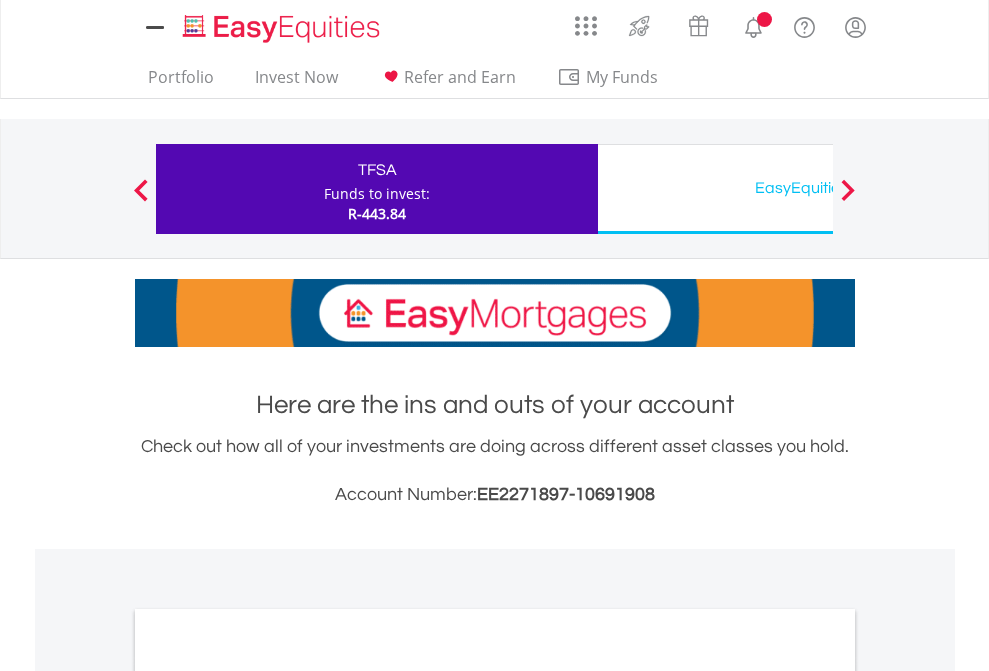 scroll, scrollTop: 0, scrollLeft: 0, axis: both 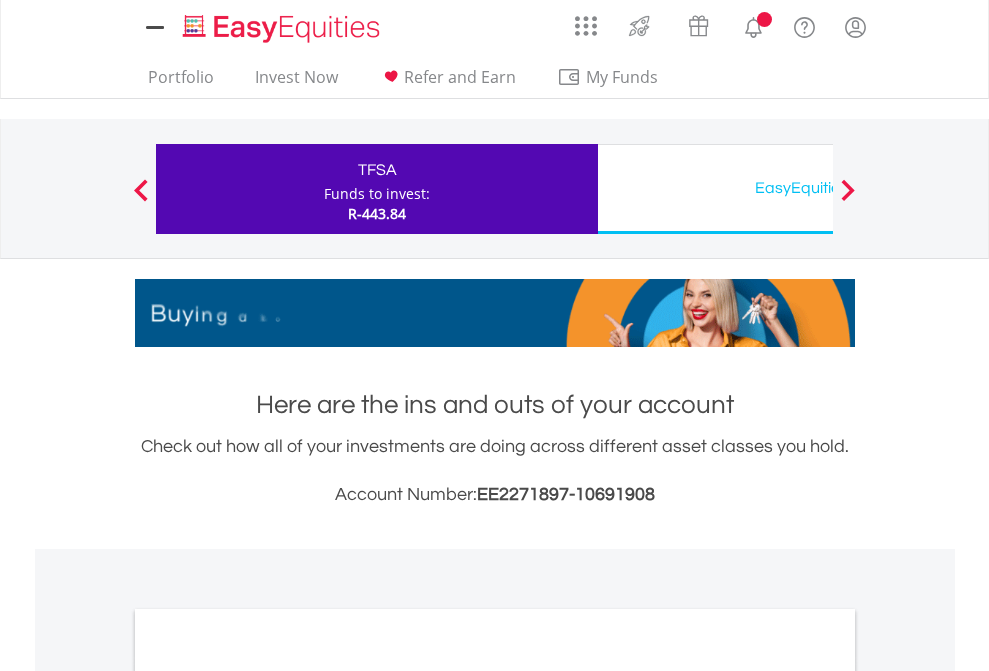 click on "All Holdings" at bounding box center [268, 1096] 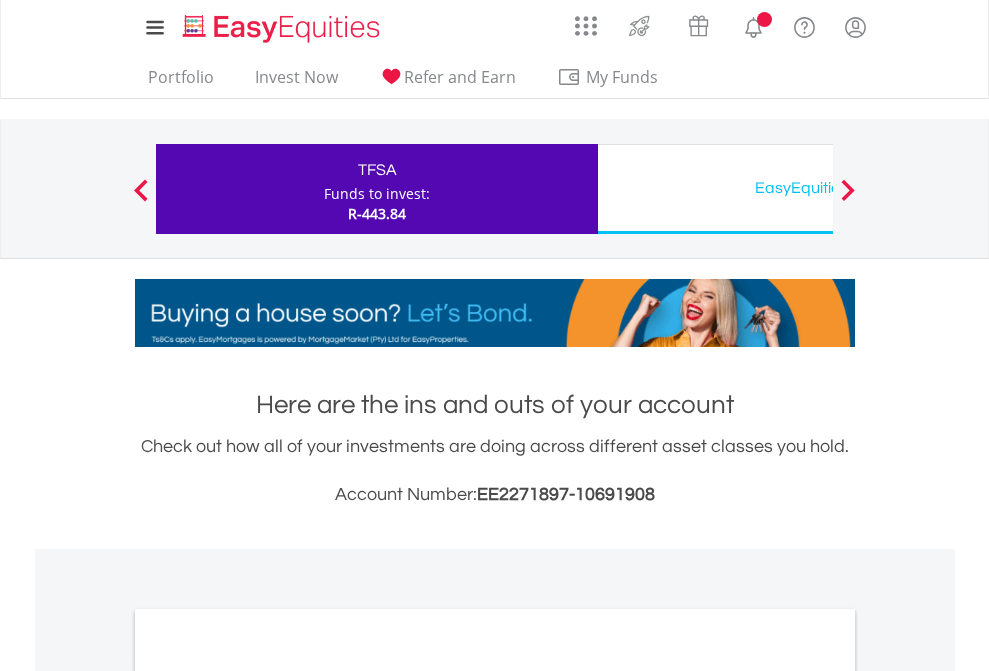 scroll, scrollTop: 1202, scrollLeft: 0, axis: vertical 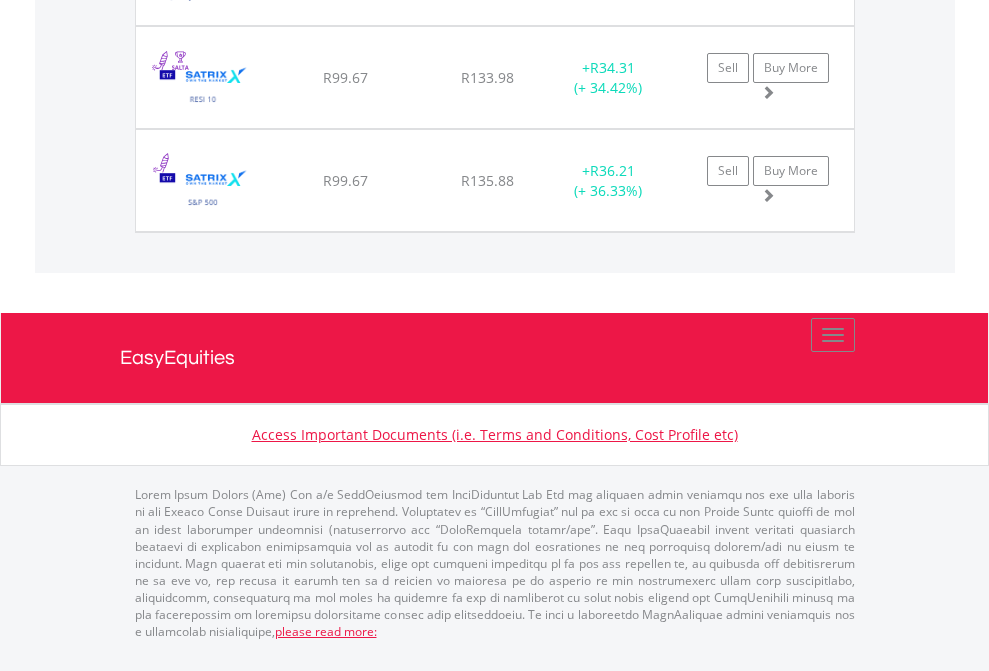 click on "EasyEquities USD" at bounding box center [818, -1957] 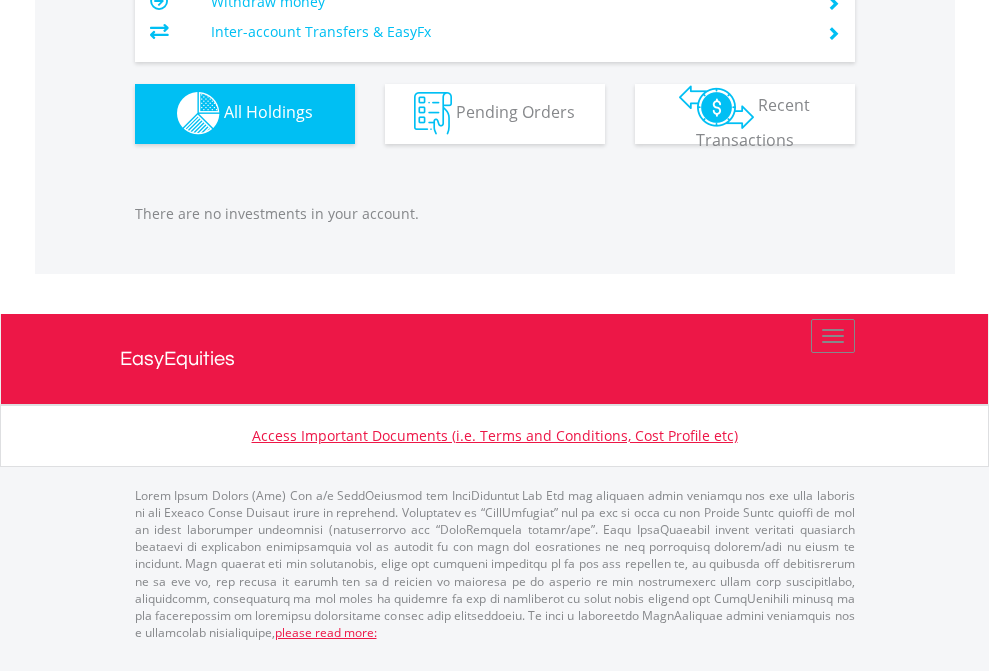 scroll, scrollTop: 1980, scrollLeft: 0, axis: vertical 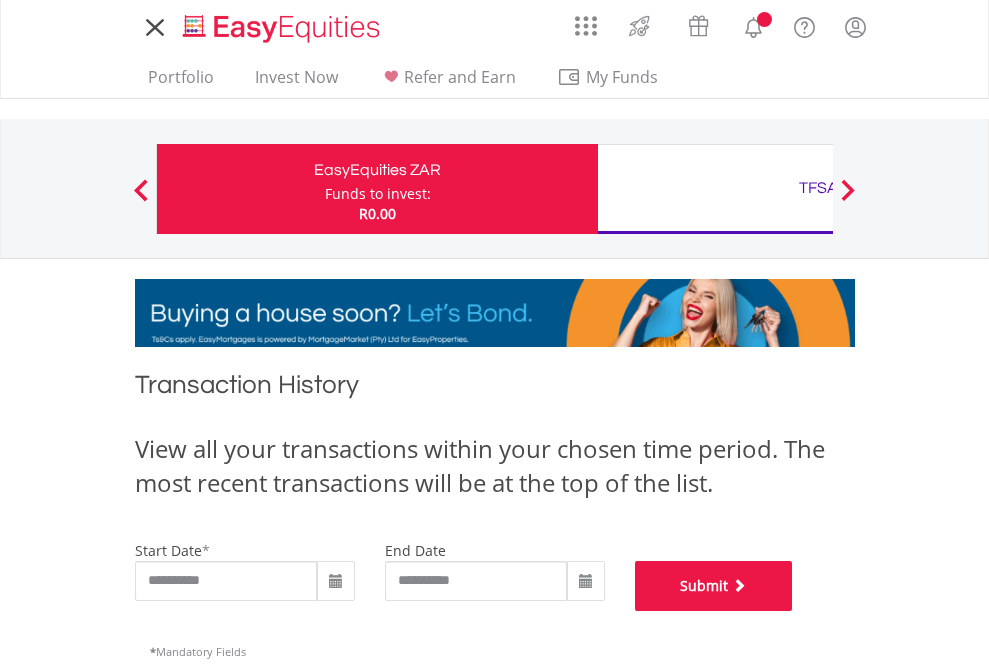 click on "Submit" at bounding box center (714, 586) 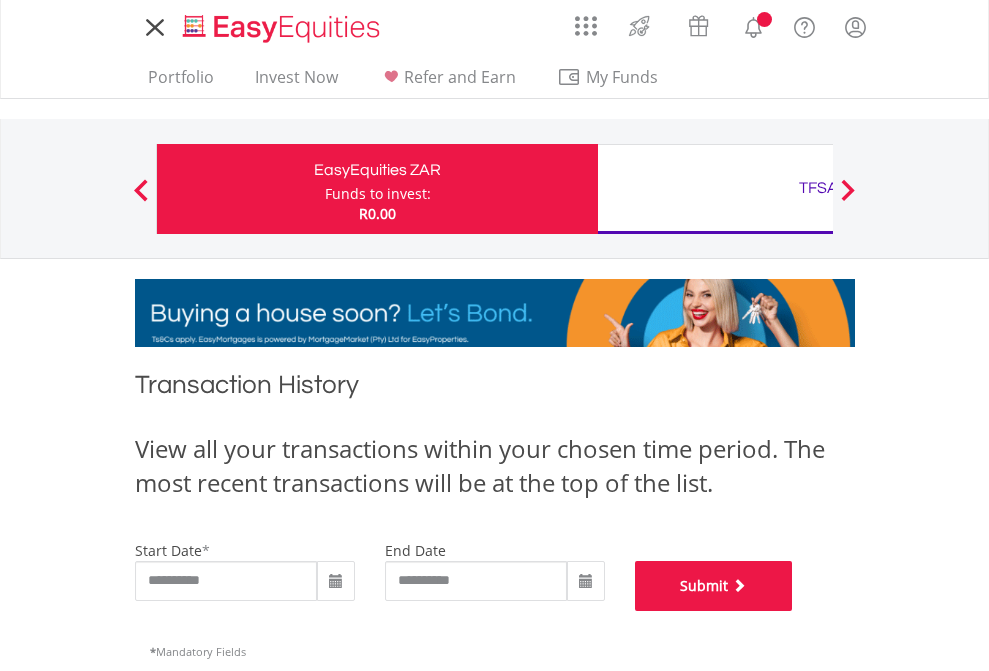 scroll, scrollTop: 811, scrollLeft: 0, axis: vertical 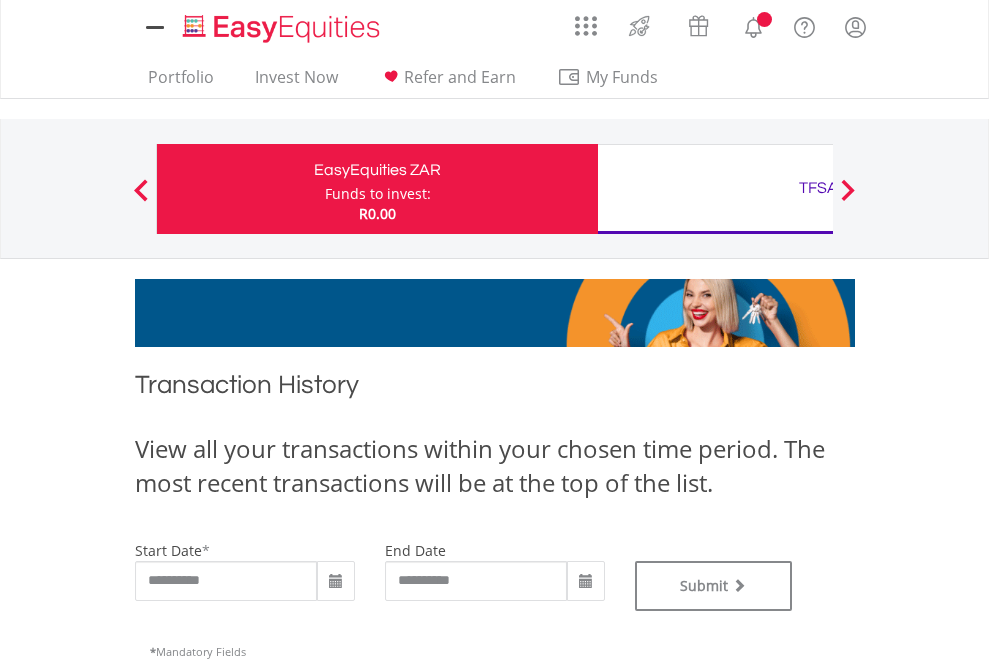 click on "TFSA" at bounding box center [818, 188] 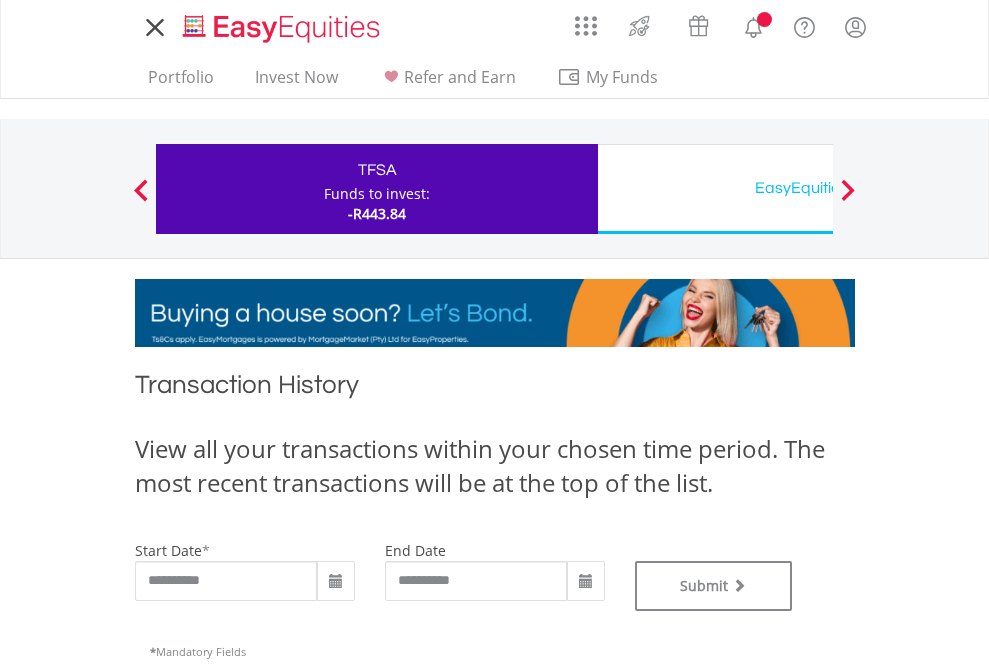 scroll, scrollTop: 0, scrollLeft: 0, axis: both 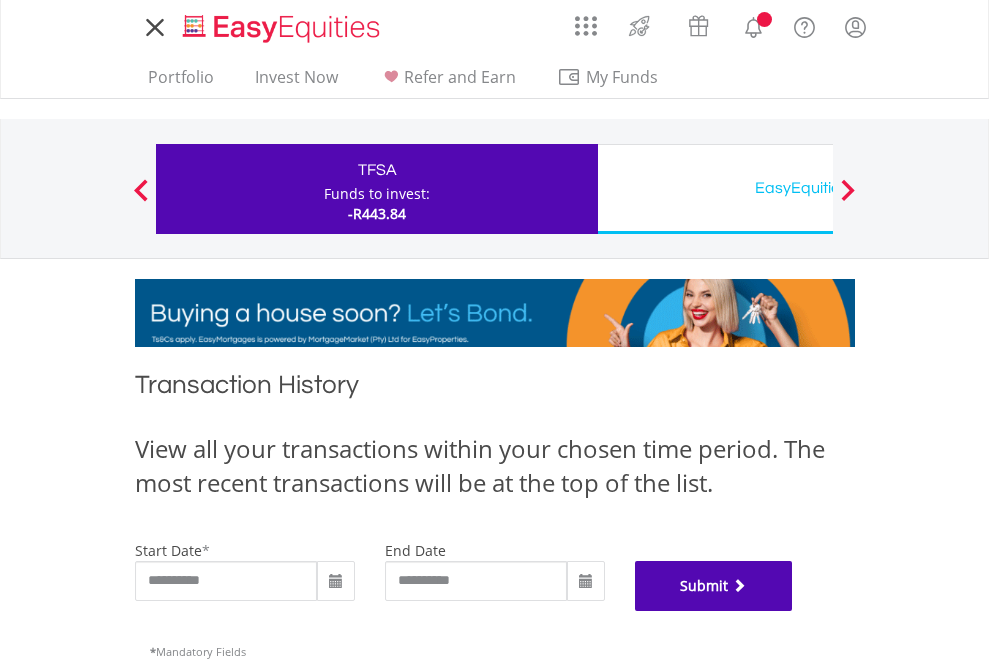 click on "Submit" at bounding box center [714, 586] 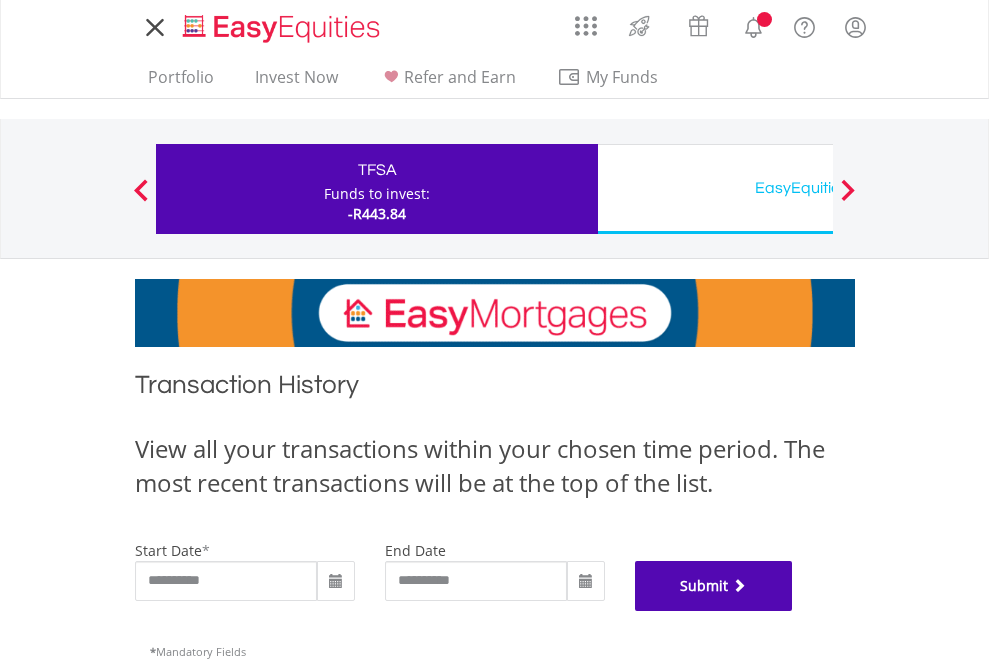 scroll, scrollTop: 811, scrollLeft: 0, axis: vertical 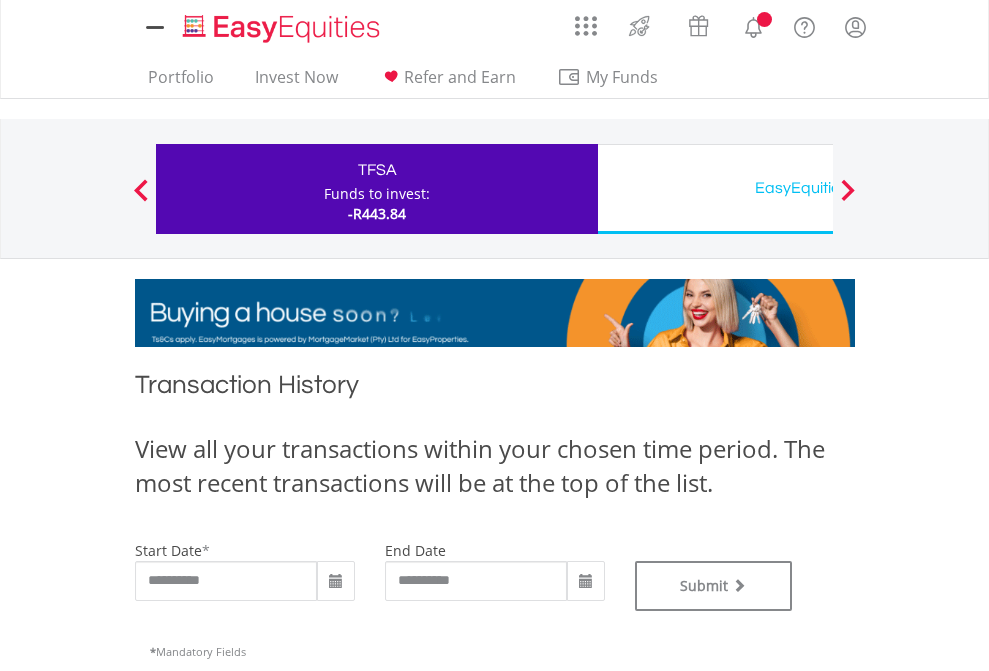 click on "EasyEquities USD" at bounding box center [818, 188] 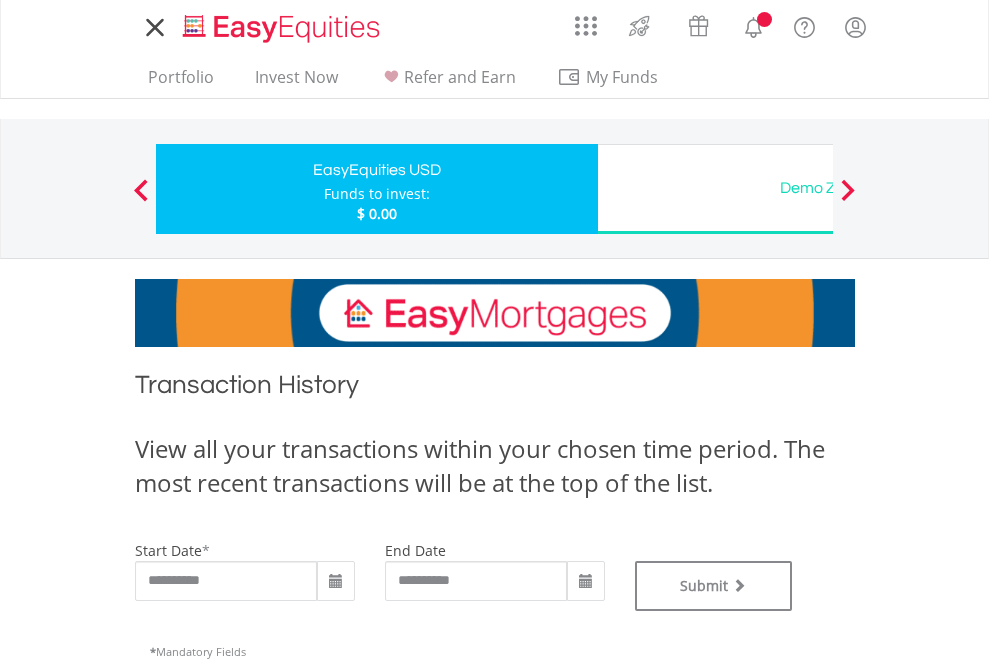 scroll, scrollTop: 0, scrollLeft: 0, axis: both 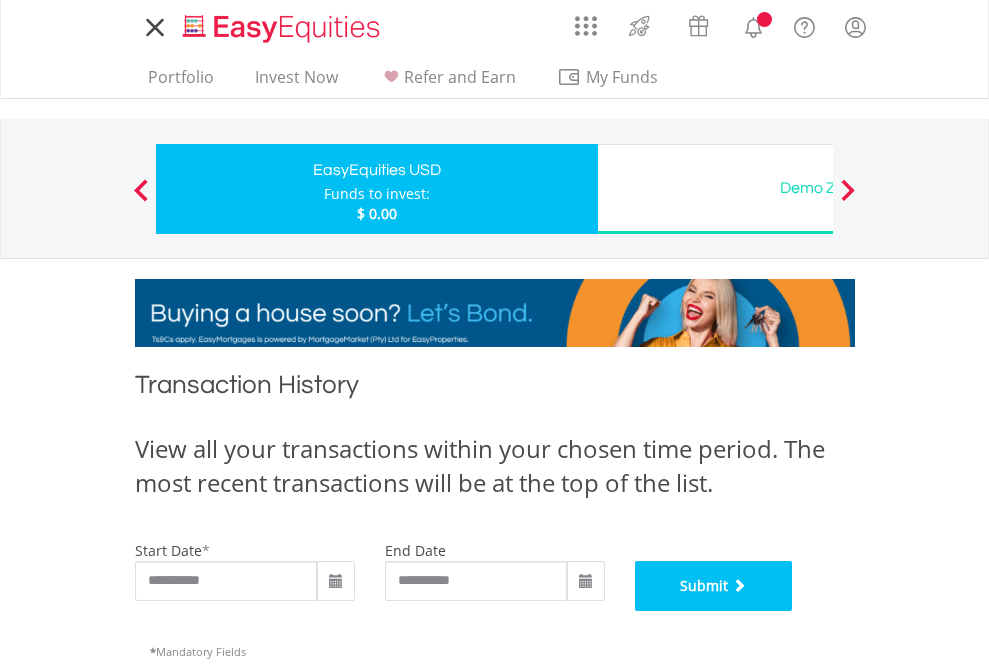 click on "Submit" at bounding box center (714, 586) 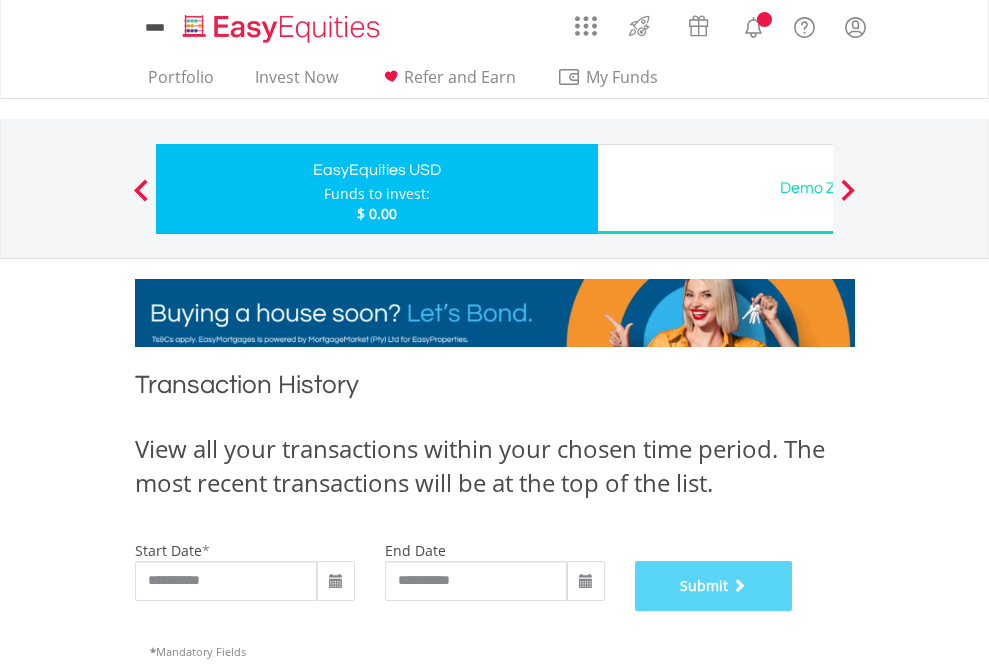 scroll, scrollTop: 811, scrollLeft: 0, axis: vertical 